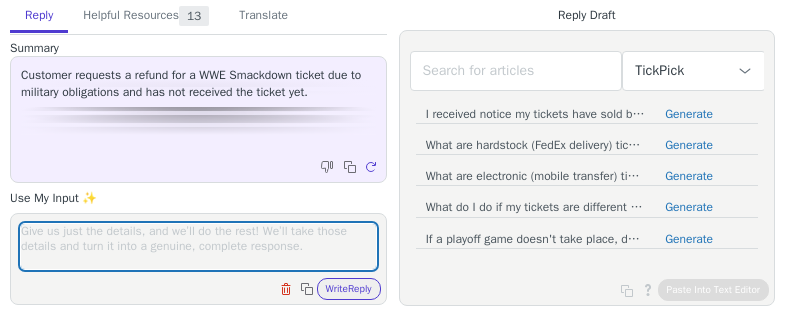 scroll, scrollTop: 0, scrollLeft: 0, axis: both 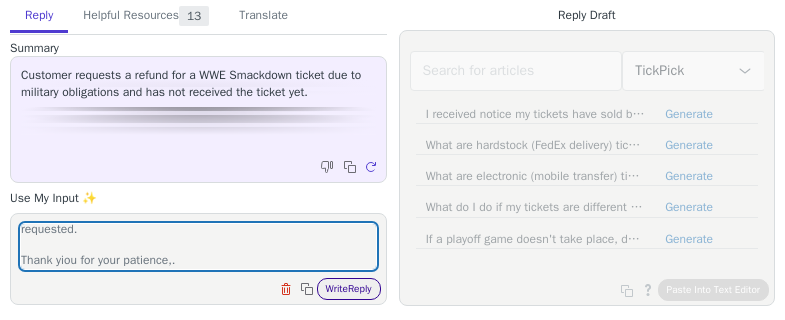 type on "Hi there,
We have started an inveatigation with the seller.
It will take 3 buesiness days to be resolved.
Once it has concluded we will advise on the refund you have requested.
Thank yiou for your patience,." 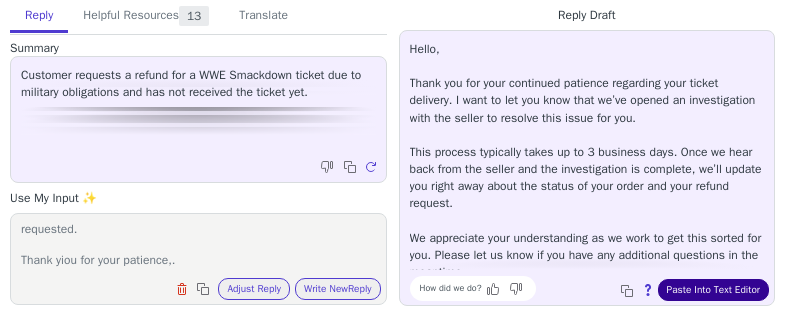 click on "Paste Into Text Editor" at bounding box center (713, 290) 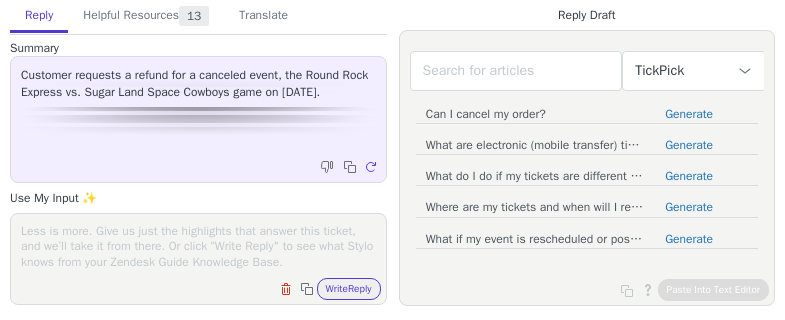 scroll, scrollTop: 0, scrollLeft: 0, axis: both 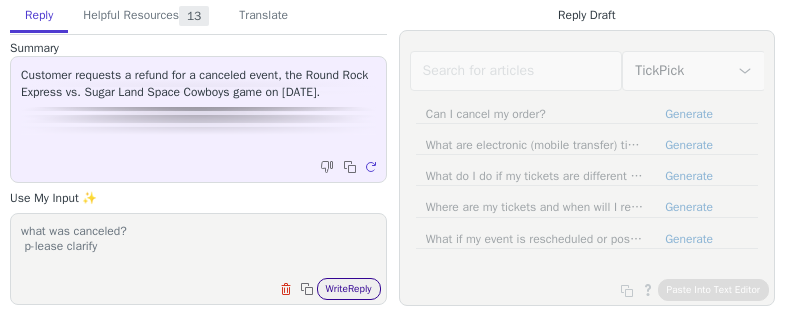 type on "what was canceled?
p-lease clarify" 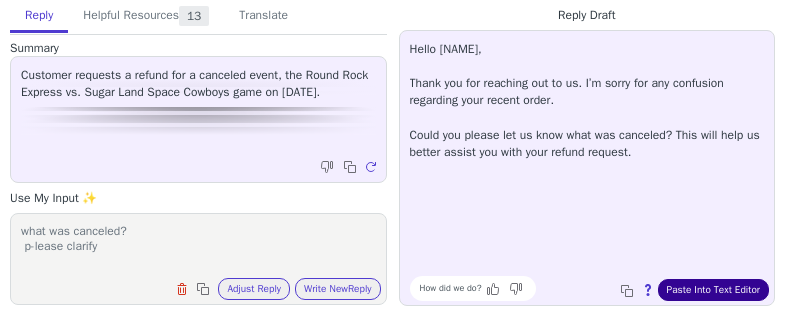 click on "Paste Into Text Editor" at bounding box center (713, 290) 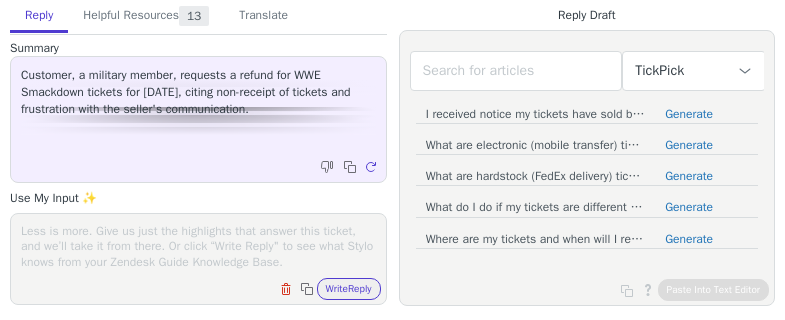 scroll, scrollTop: 0, scrollLeft: 0, axis: both 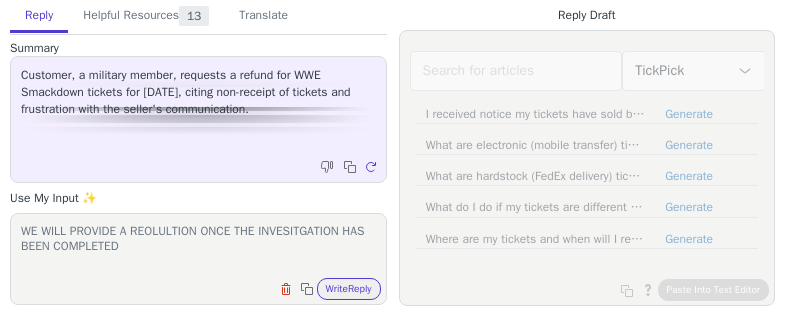 type on "WE WILL PROVIDE A REOLULTION ONCE THE INVESITGATION HAS BEEN COMPLETED" 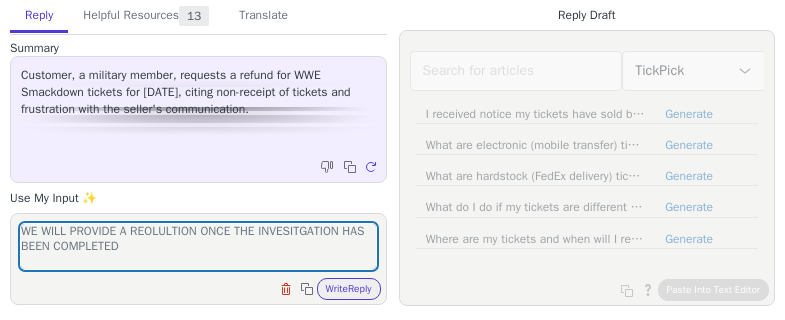 click on "Clear field Copy to clipboard Write  Reply" at bounding box center [208, 287] 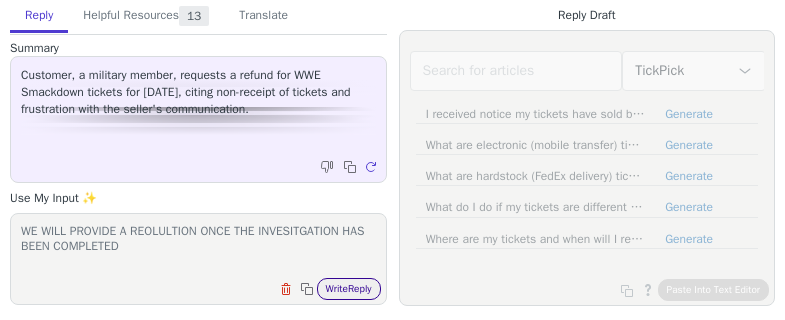 click on "Write  Reply" at bounding box center [349, 289] 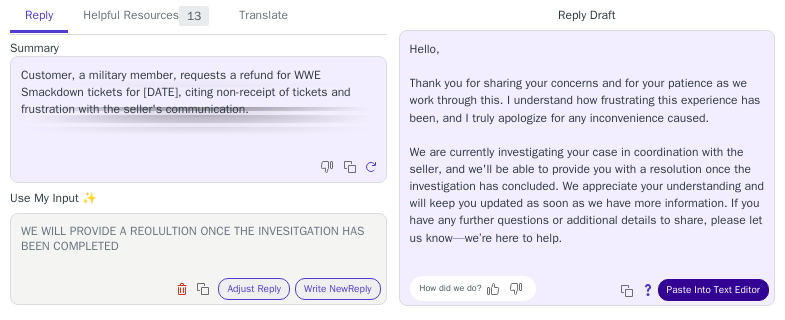 click on "Paste Into Text Editor" at bounding box center [713, 290] 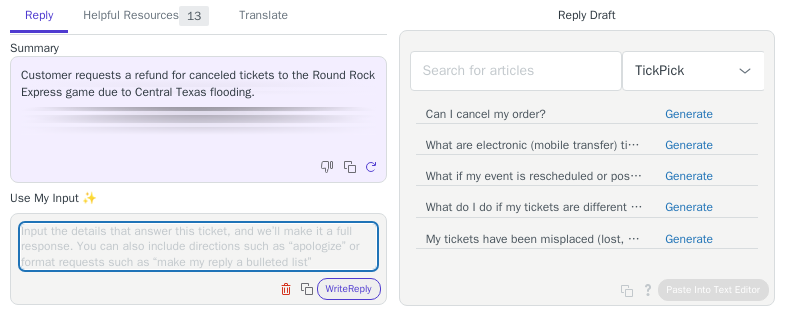 scroll, scrollTop: 0, scrollLeft: 0, axis: both 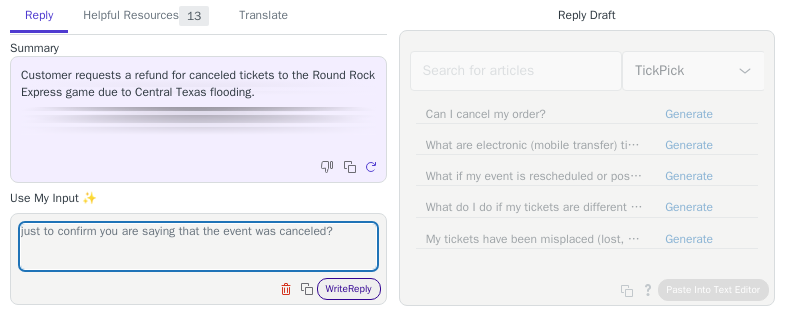 type on "just to confirm you are saying that the event was canceled?" 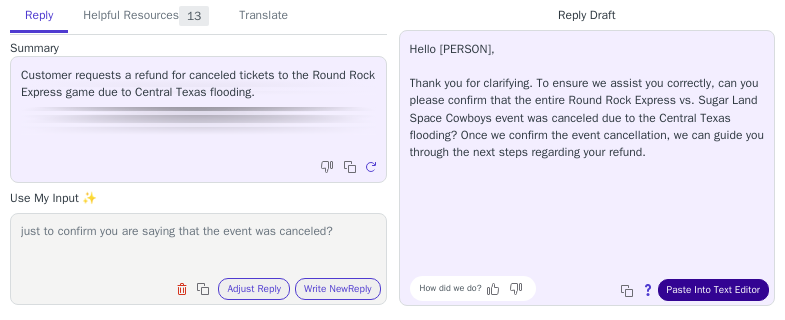 click on "Paste Into Text Editor" at bounding box center (713, 290) 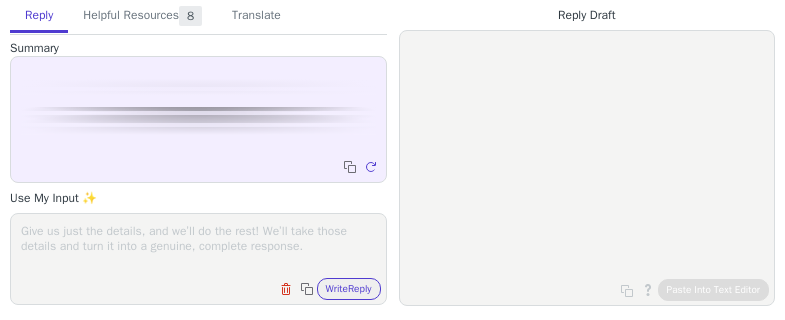 scroll, scrollTop: 0, scrollLeft: 0, axis: both 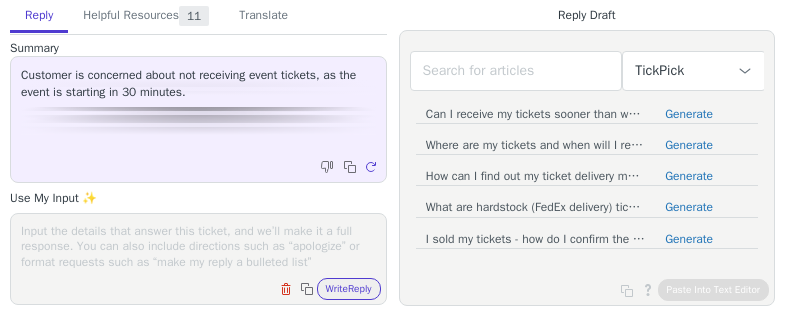 click at bounding box center (198, 246) 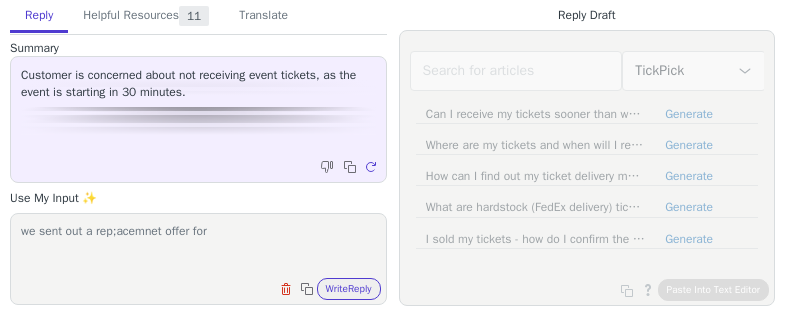 paste on "Replacement Offer: Section 128 Row 34" 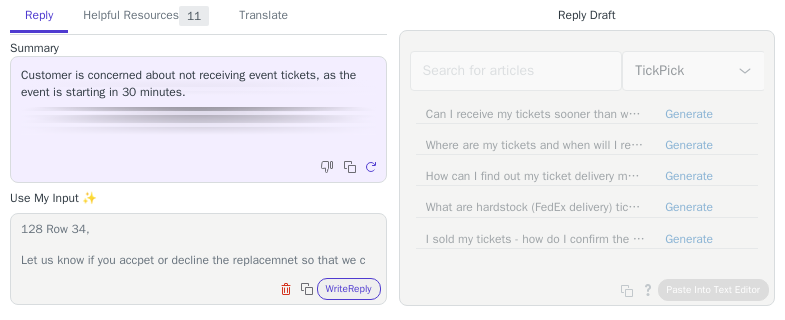 scroll, scrollTop: 32, scrollLeft: 0, axis: vertical 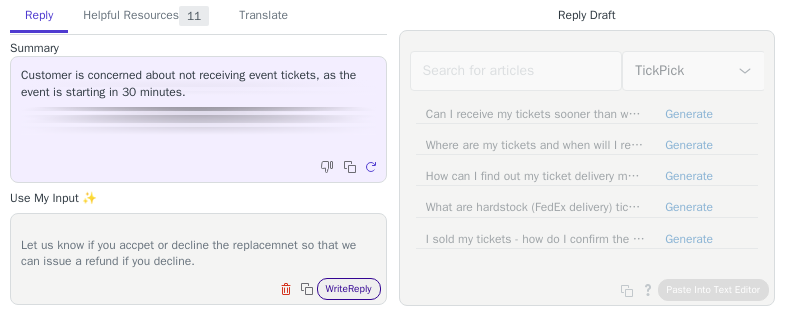 type on "we sent out a rep;acemnet offer for Replacement Offer: Section 128 Row 34,
Let us know if you accpet or decline the replacemnet so that we can issue a refund if you decline." 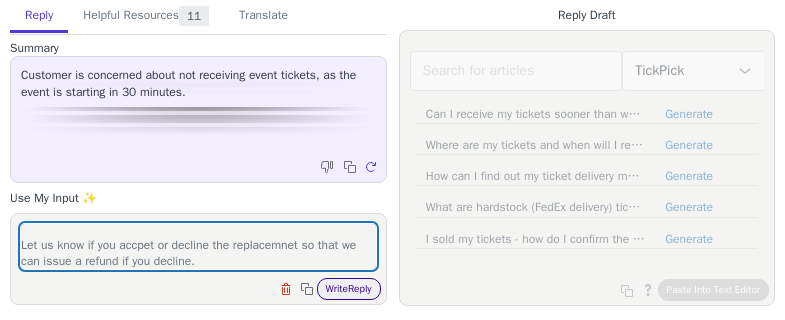 click on "Write  Reply" at bounding box center (349, 289) 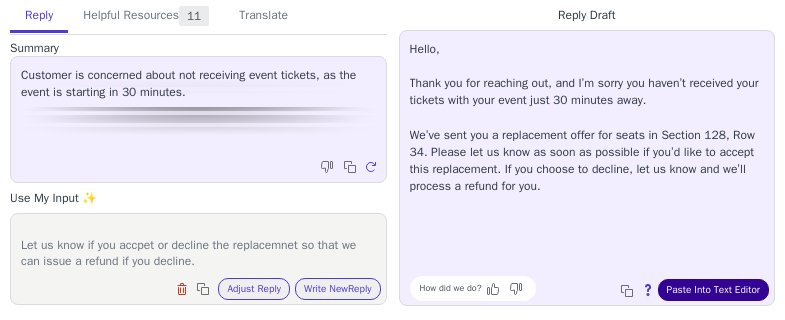 click on "Paste Into Text Editor" at bounding box center [713, 290] 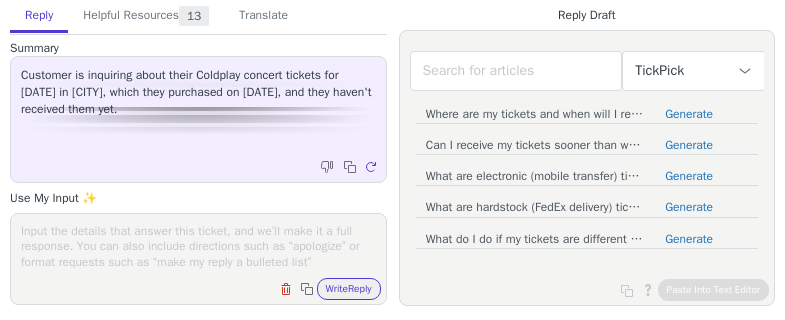 scroll, scrollTop: 0, scrollLeft: 0, axis: both 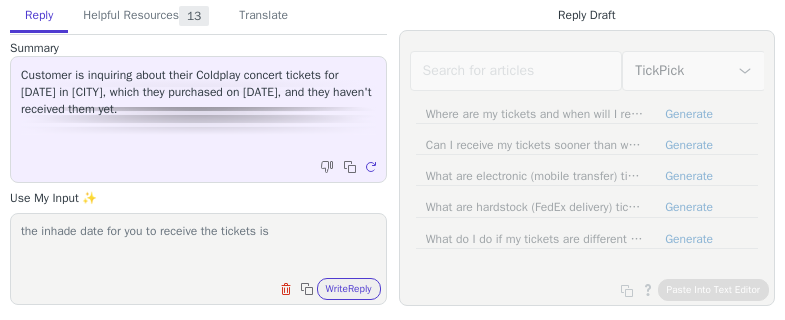 paste on "[DATE]" 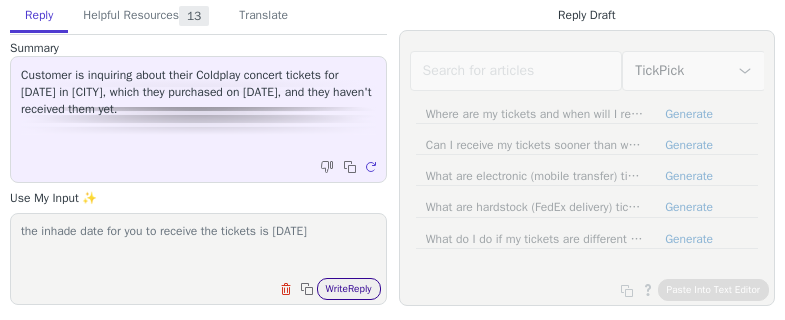 type on "the inhade date for you to receive the tickets is [DATE]" 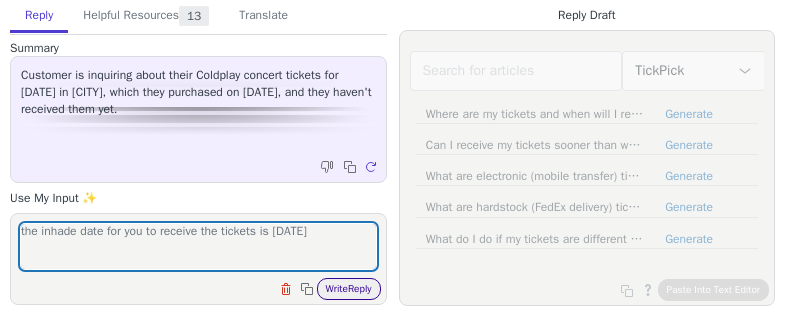 click on "Write  Reply" at bounding box center (349, 289) 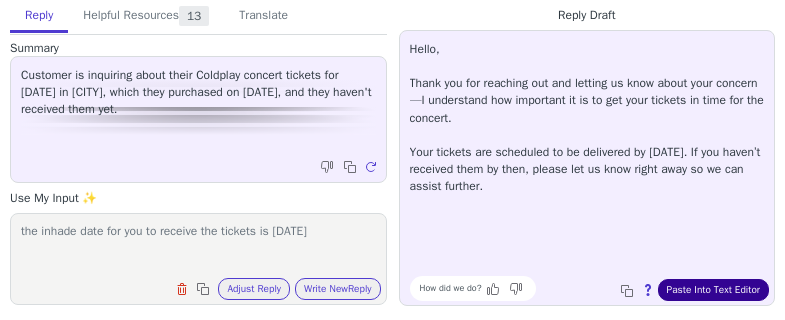 click on "Paste Into Text Editor" at bounding box center (713, 290) 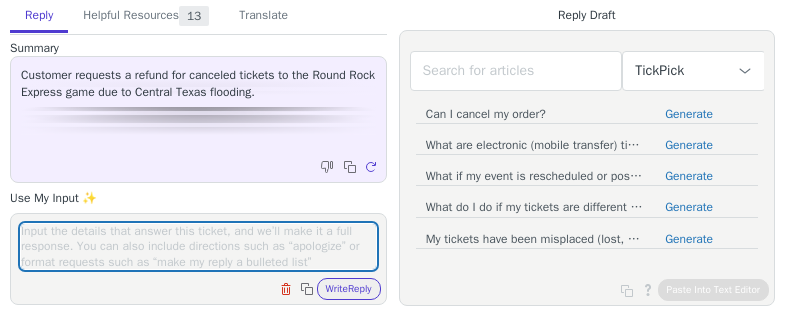 scroll, scrollTop: 0, scrollLeft: 0, axis: both 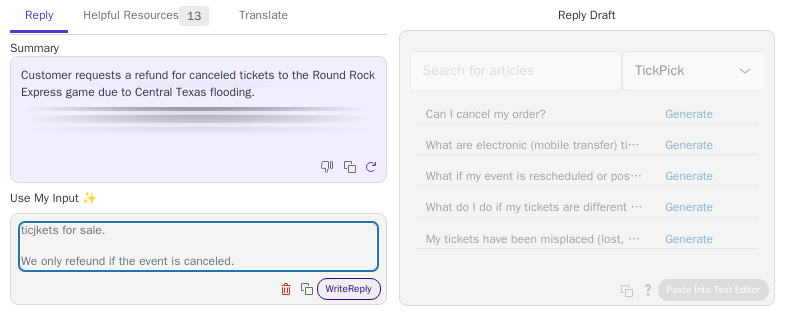 type on "its postponed not camceled.
we do not refunded for postponed or resecduled events.
If you are unable to attend the events date you can relist the ticjkets for sale.
We only refeund if the event is canceled." 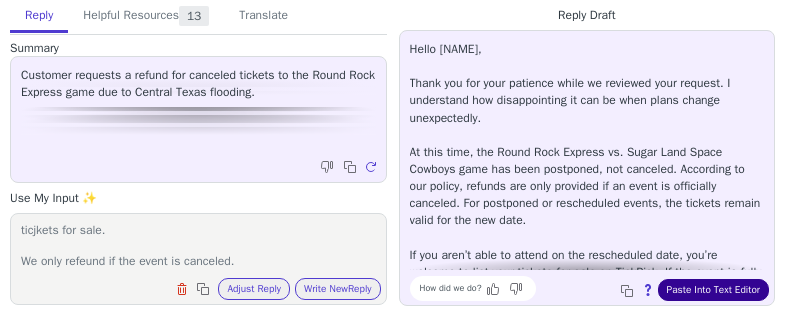 click on "Paste Into Text Editor" at bounding box center (713, 290) 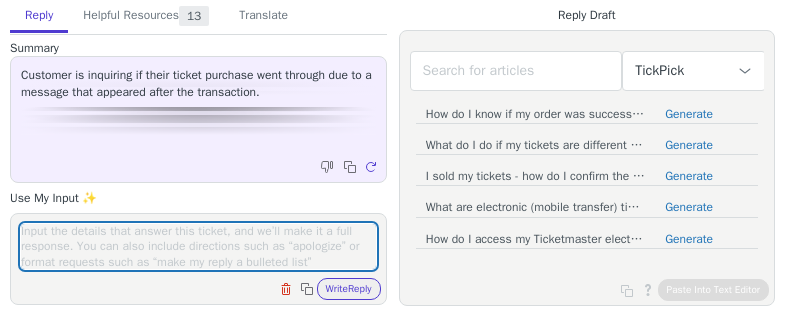 scroll, scrollTop: 0, scrollLeft: 0, axis: both 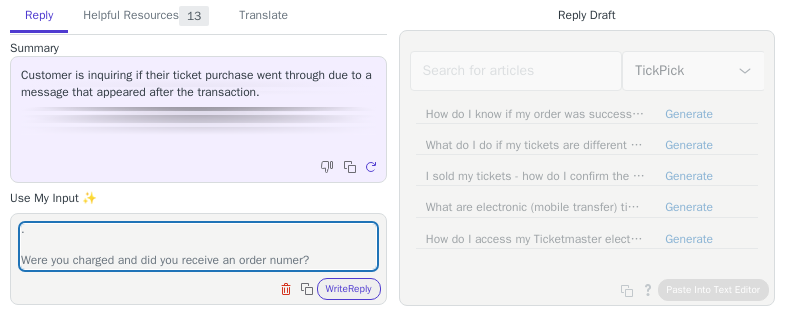 type on "we are not locating an order with [EMAIL]
.
Were you charged and did you receive an order numer?" 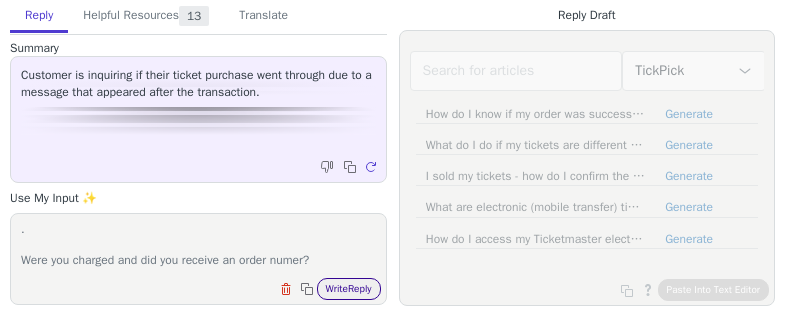 click on "Write  Reply" at bounding box center (349, 289) 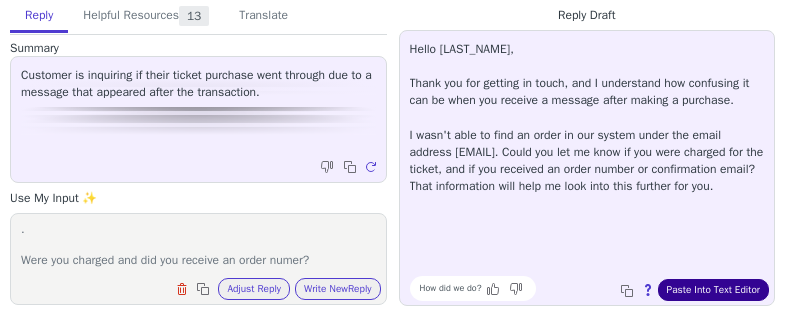 click on "Paste Into Text Editor" at bounding box center [713, 290] 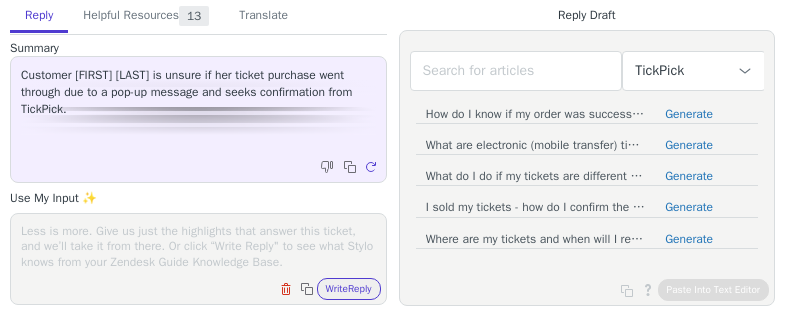 scroll, scrollTop: 0, scrollLeft: 0, axis: both 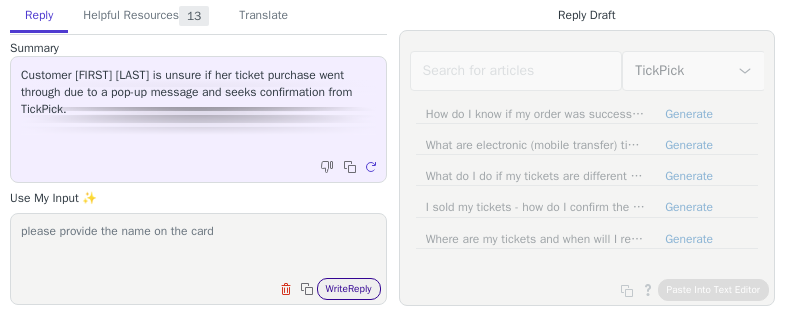 type on "please provide the name on the card" 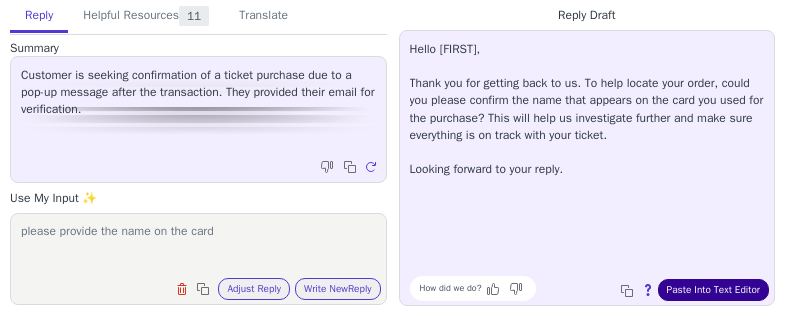 click on "Paste Into Text Editor" at bounding box center (713, 290) 